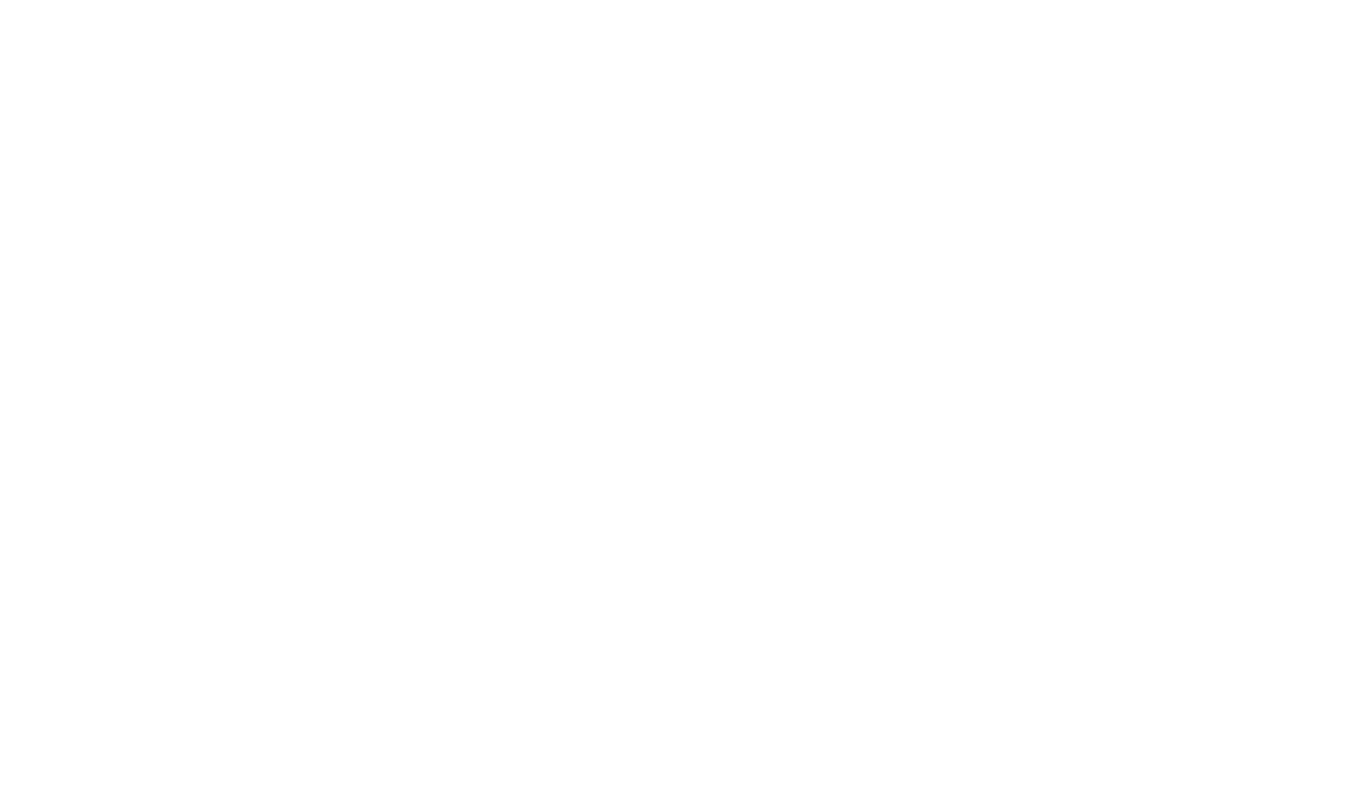 scroll, scrollTop: 0, scrollLeft: 0, axis: both 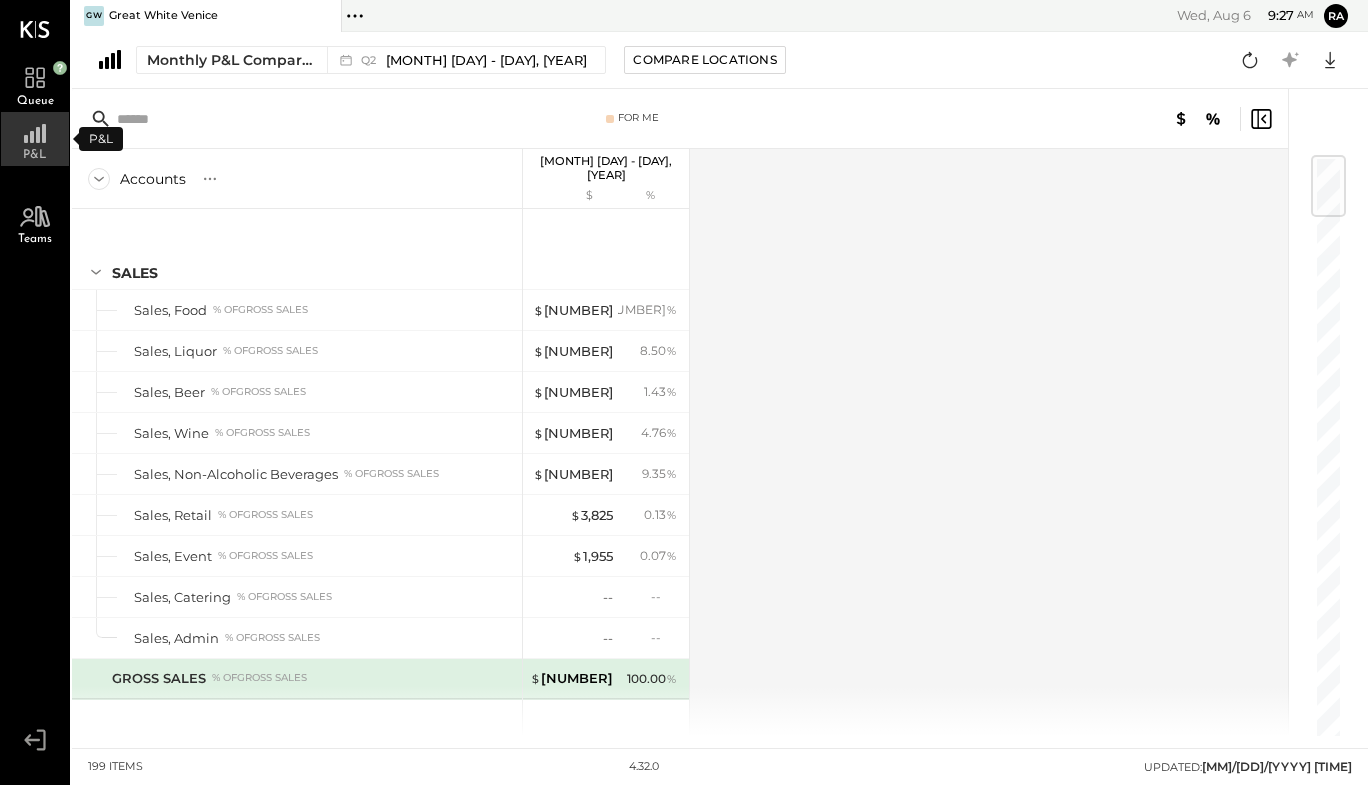 click on "P&L" at bounding box center [35, 139] 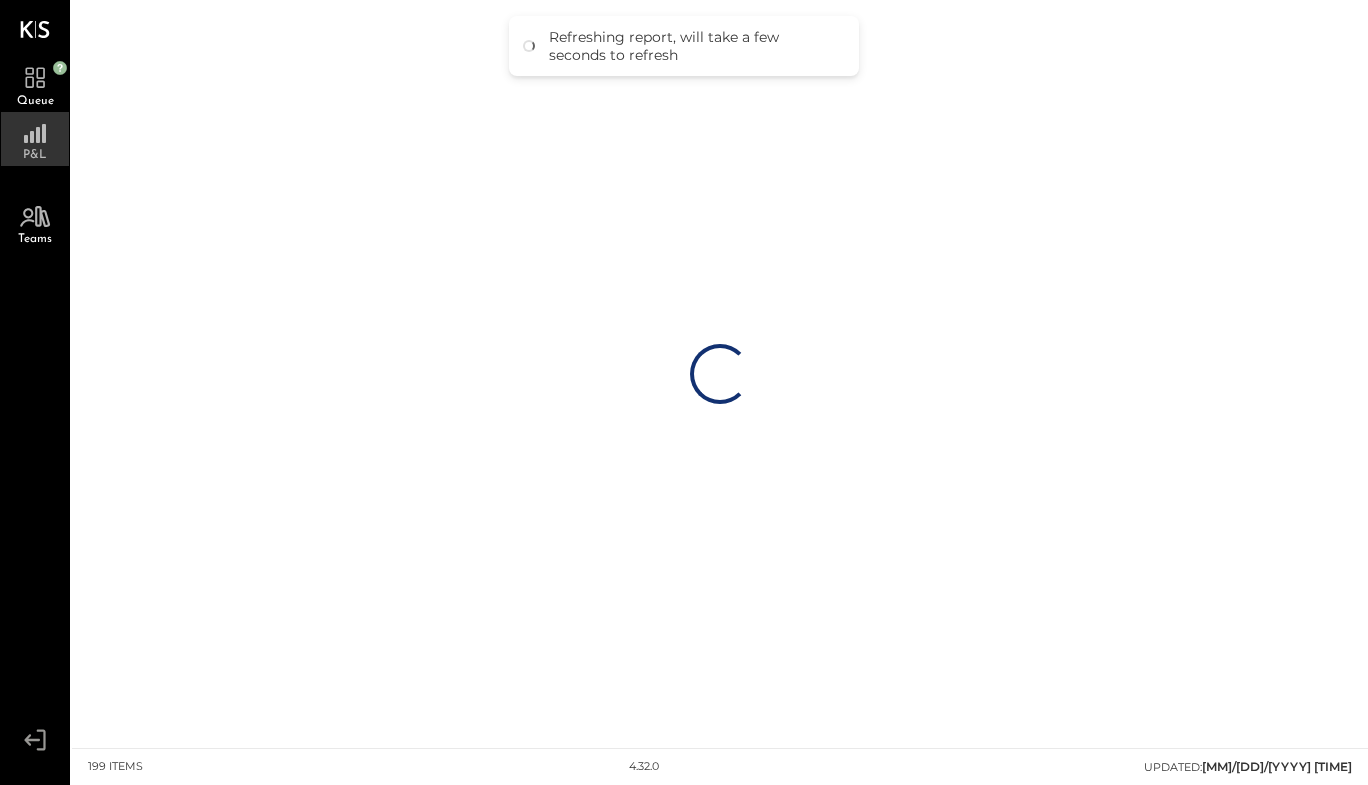 click 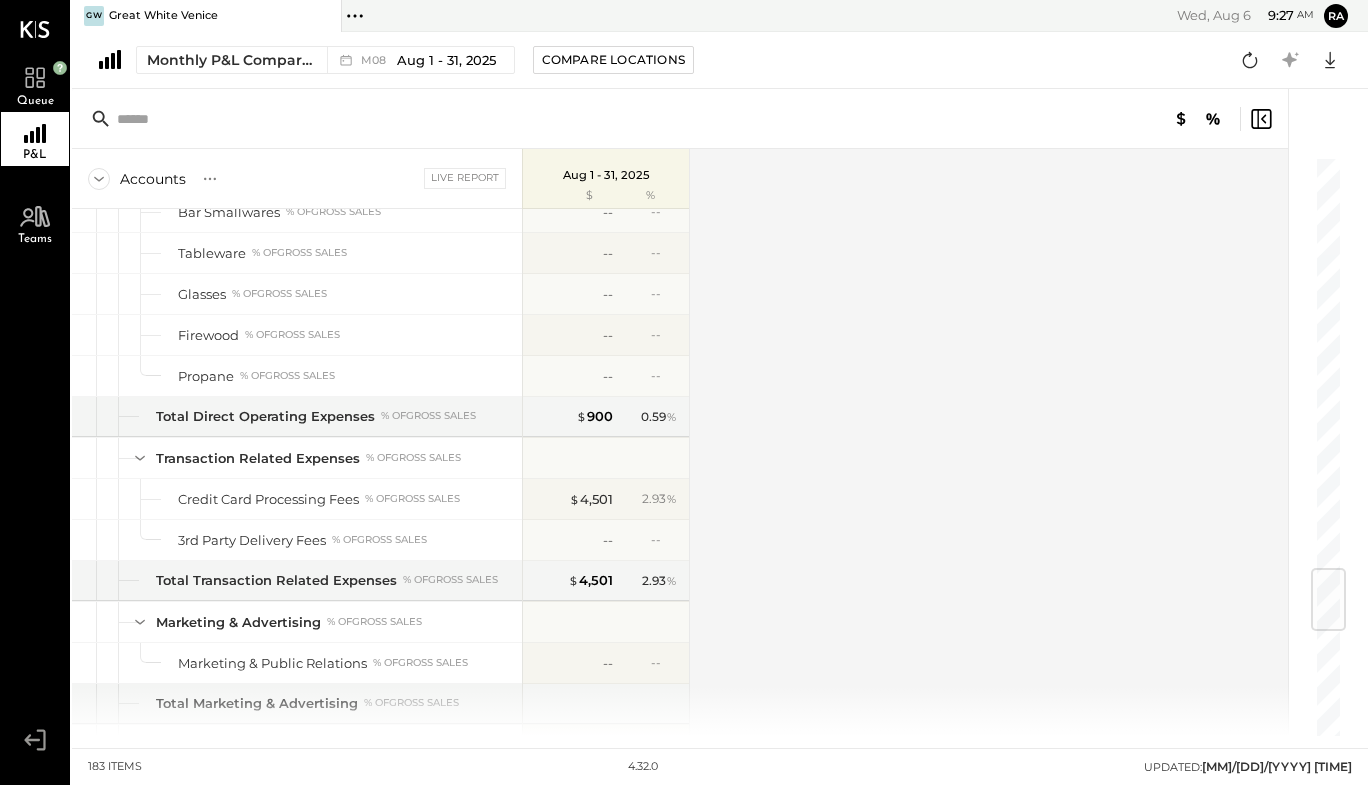 scroll, scrollTop: 3500, scrollLeft: 0, axis: vertical 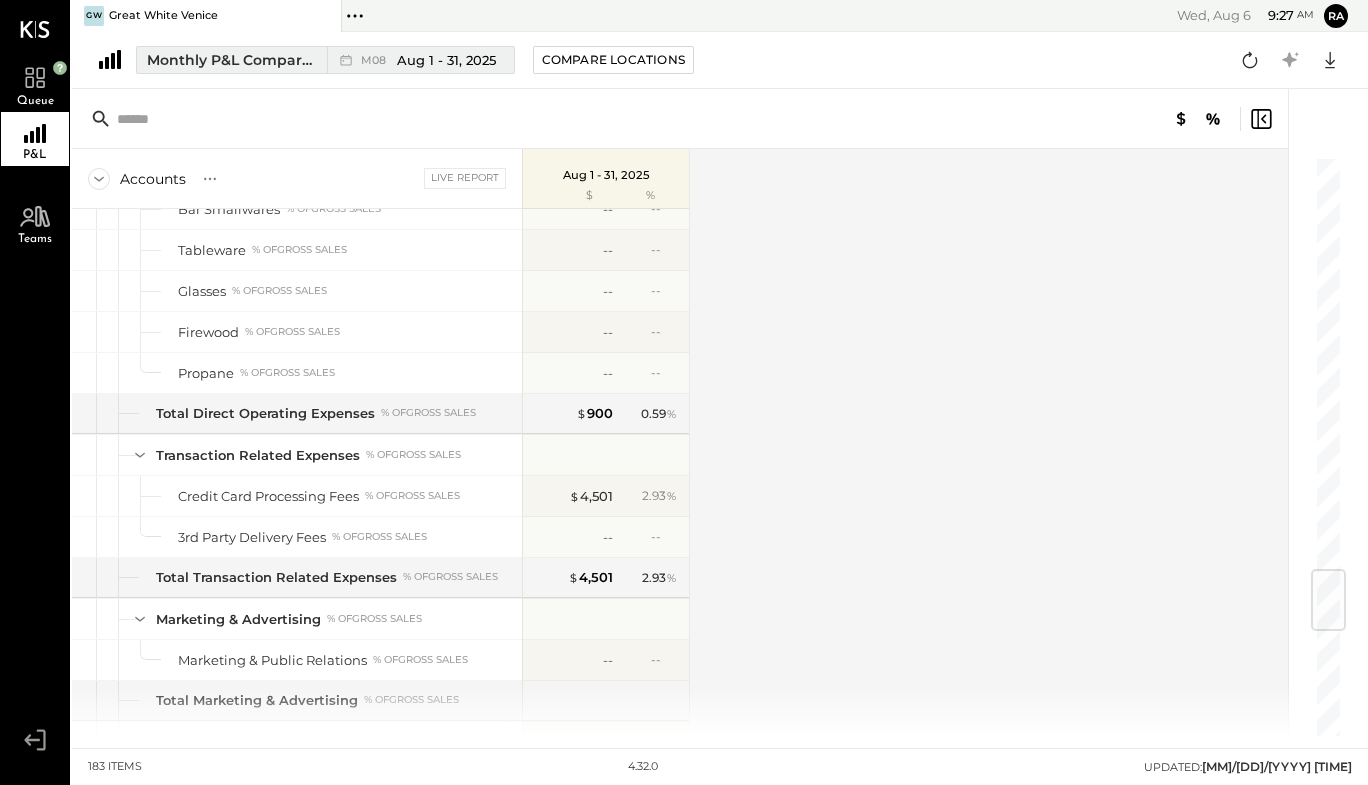 click on "Aug 1 - 31, 2025" at bounding box center [446, 60] 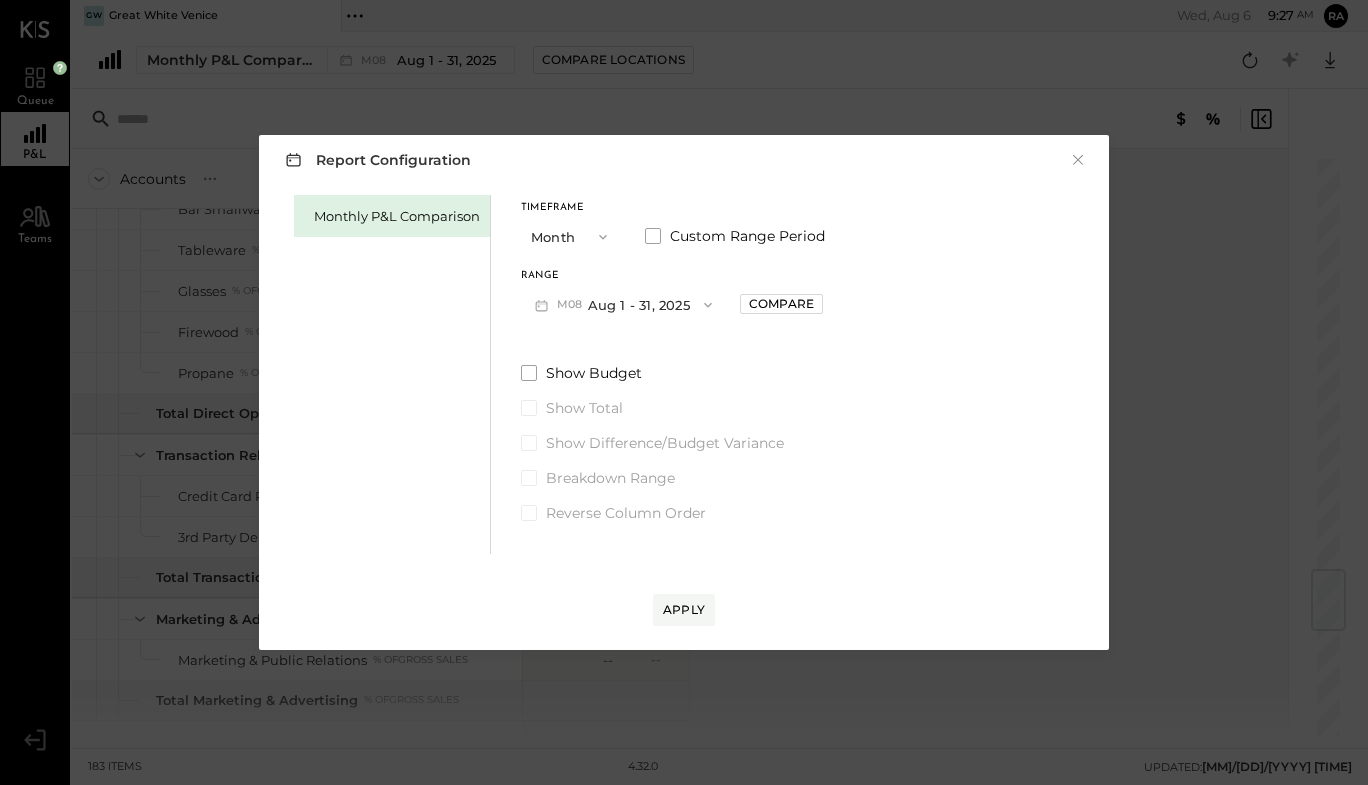 click on "M08 Aug 1 - 31, 2025" at bounding box center [623, 304] 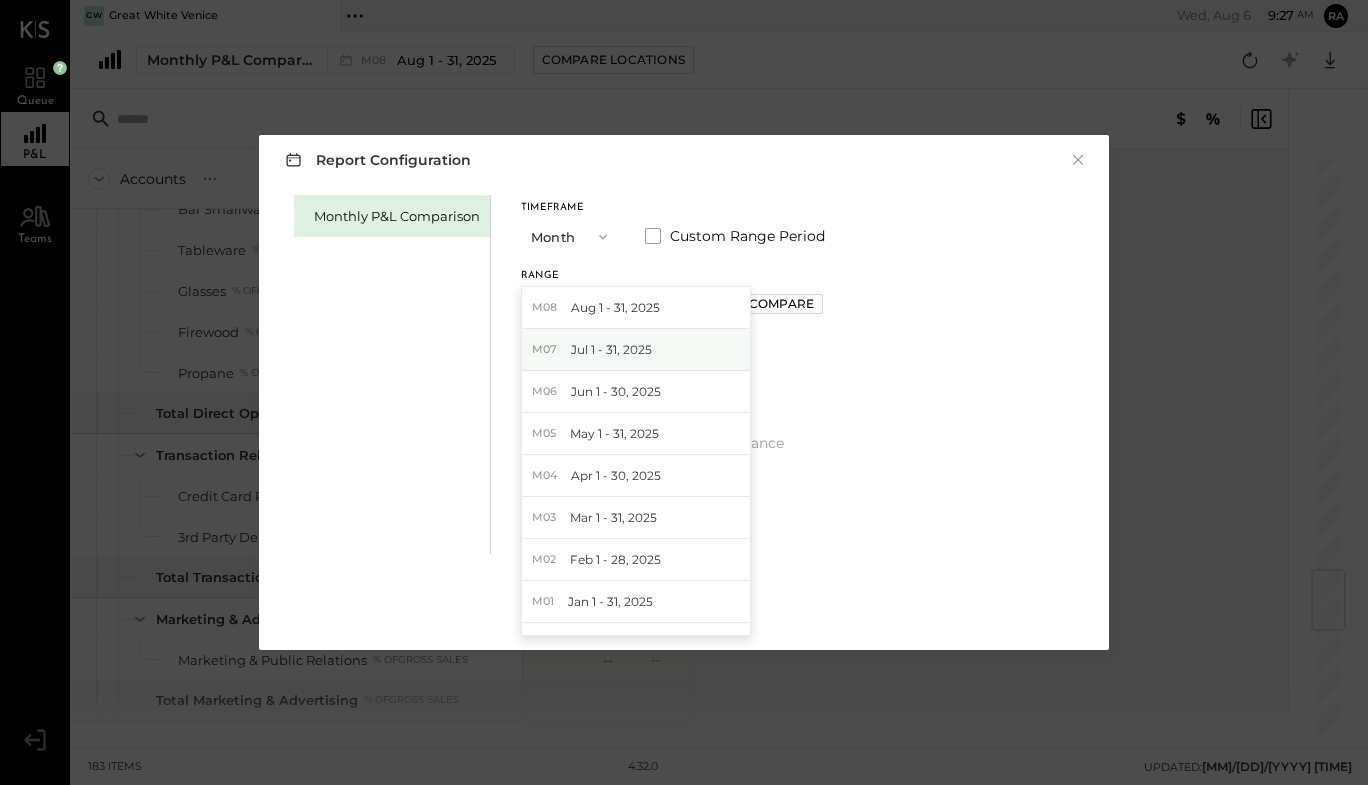 click on "Jul 1 - 31, 2025" at bounding box center (611, 349) 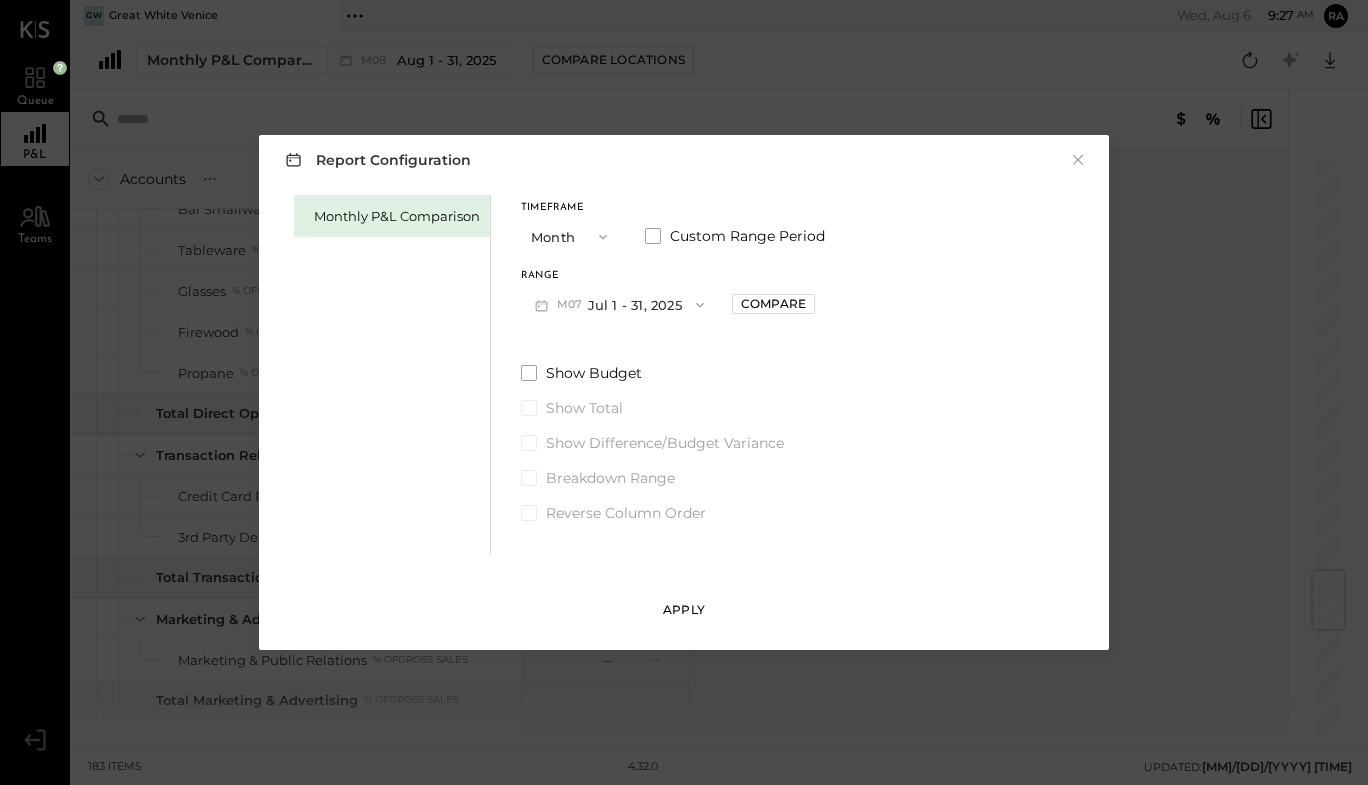 click on "Apply" at bounding box center (684, 609) 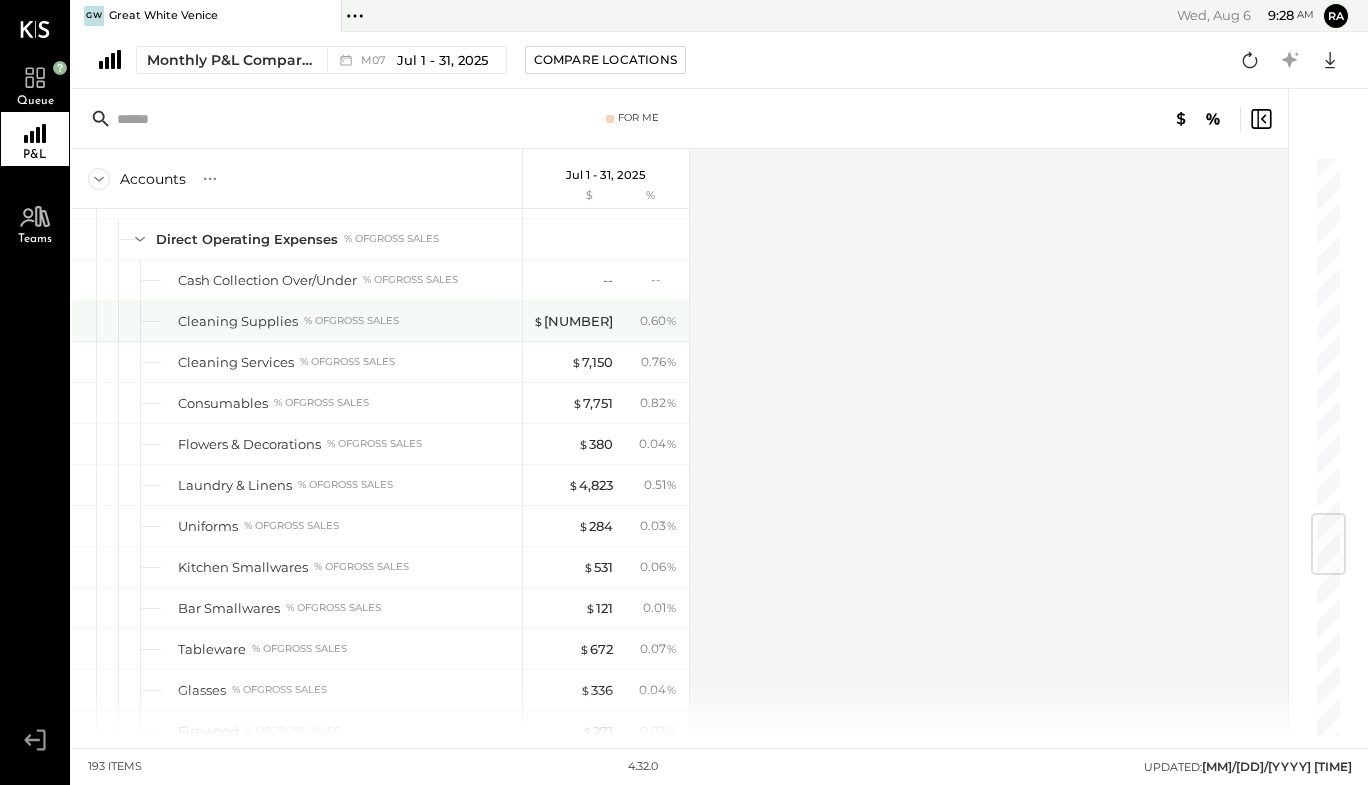 scroll, scrollTop: 3219, scrollLeft: 0, axis: vertical 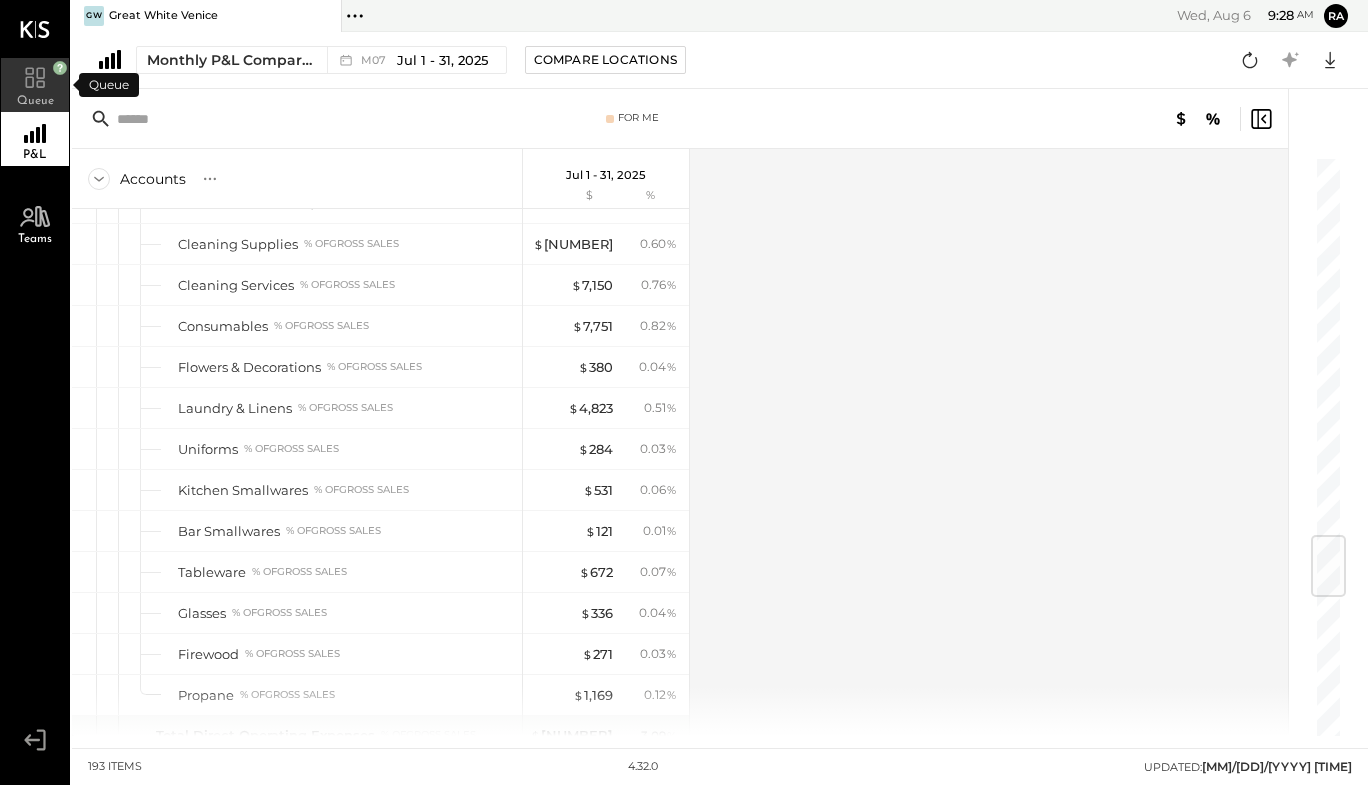 click 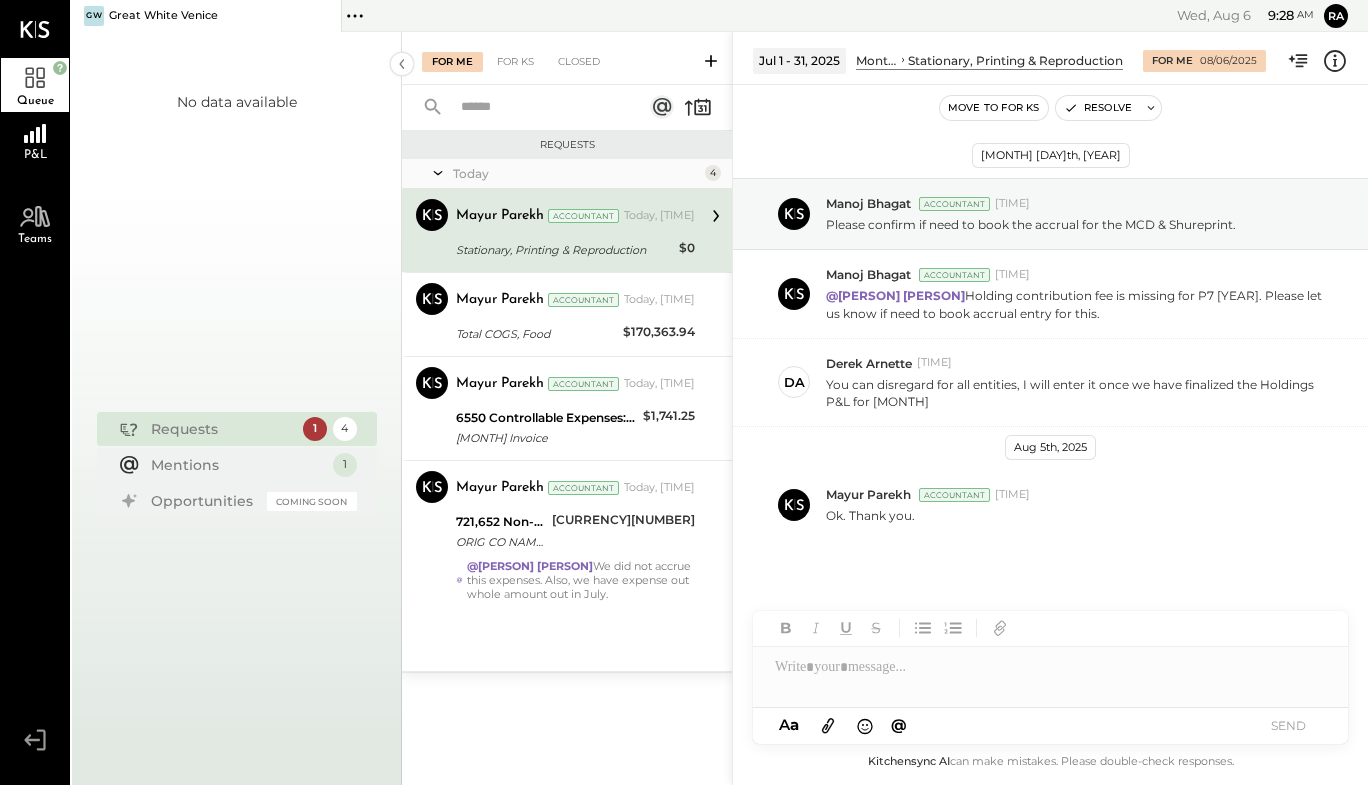 click 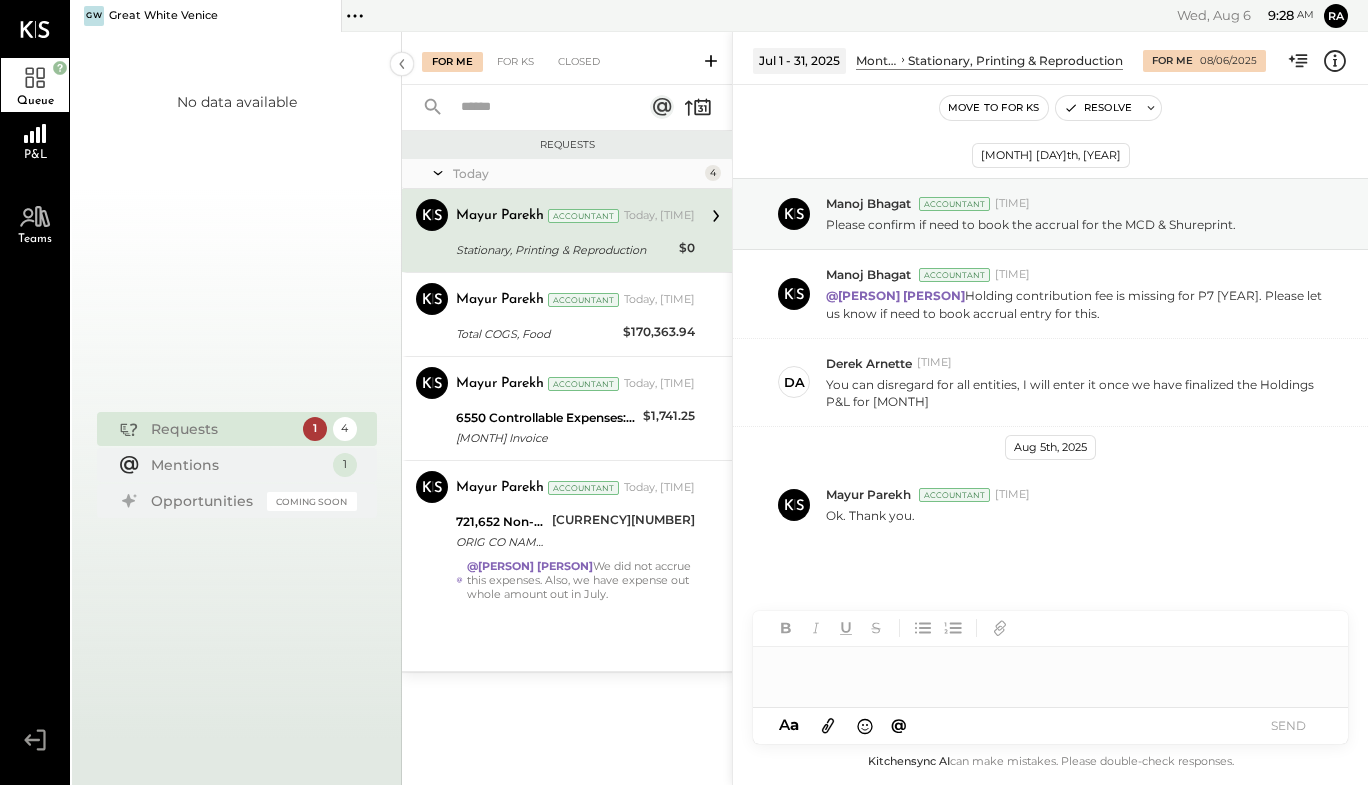 click at bounding box center [1050, 667] 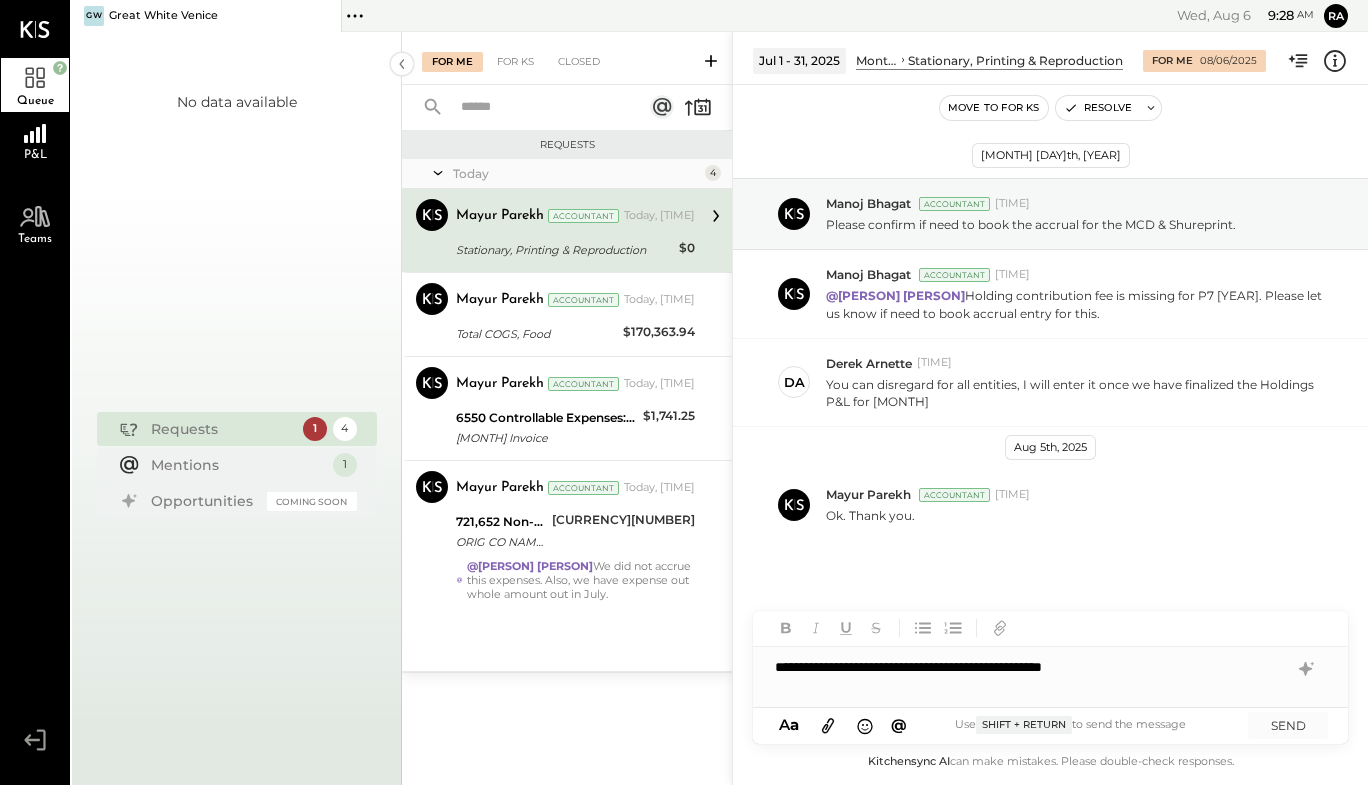 click on "**********" at bounding box center [1050, 667] 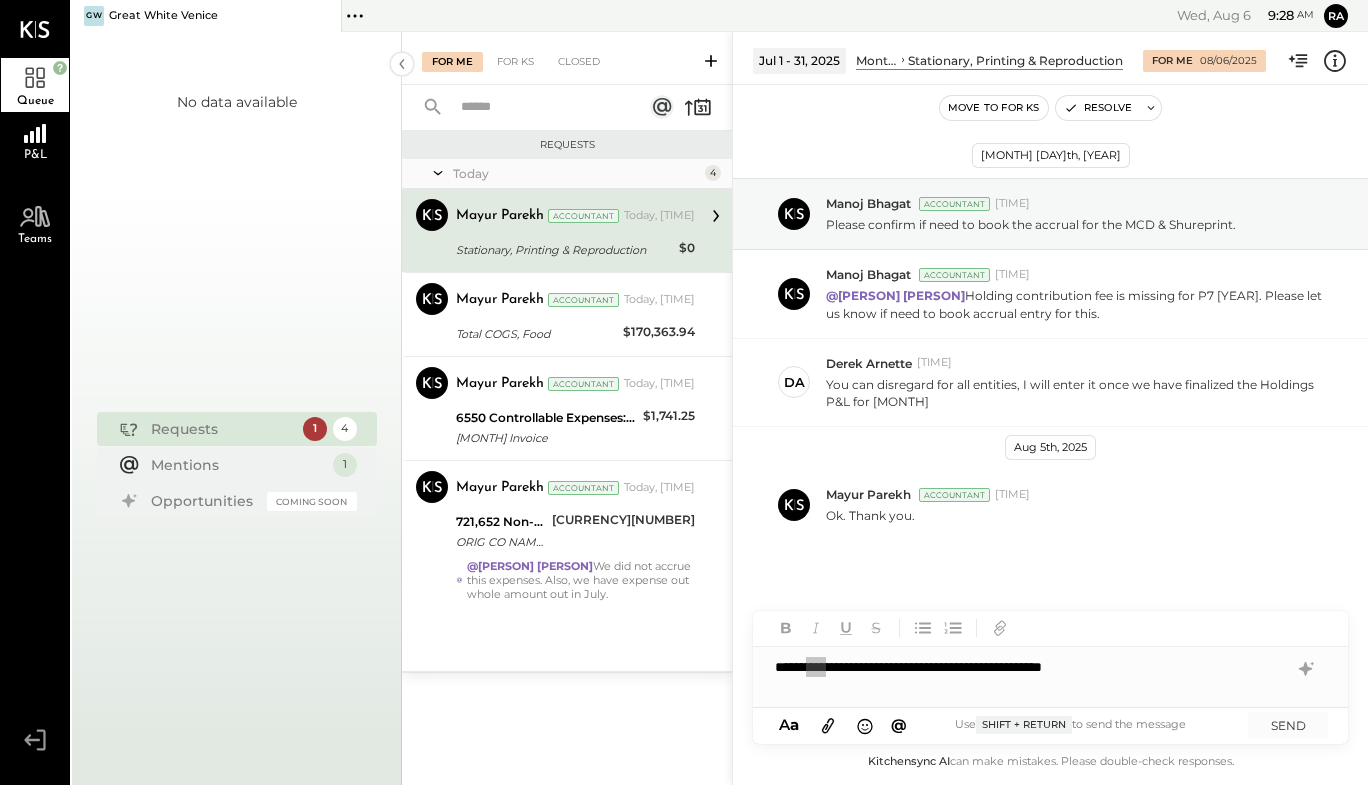 click on "**********" at bounding box center [1050, 667] 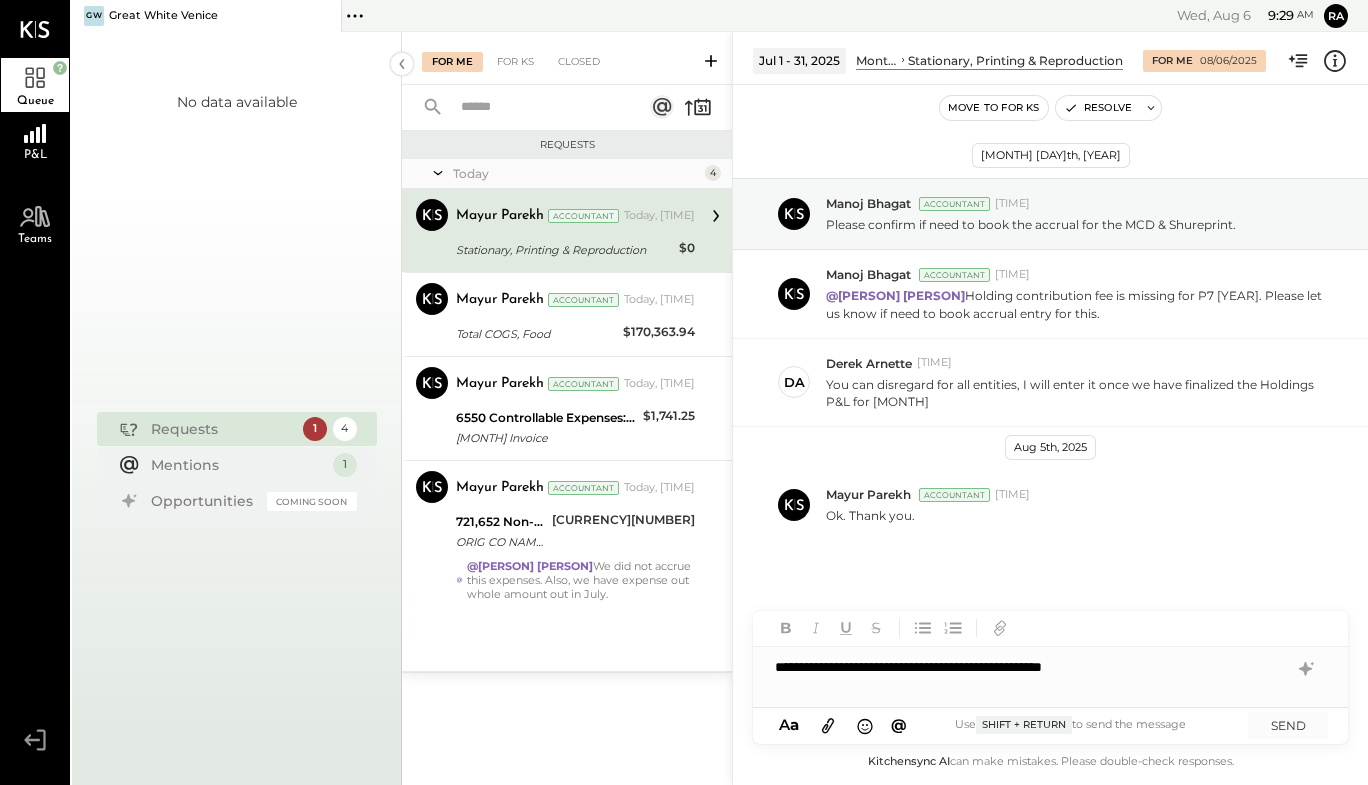 click 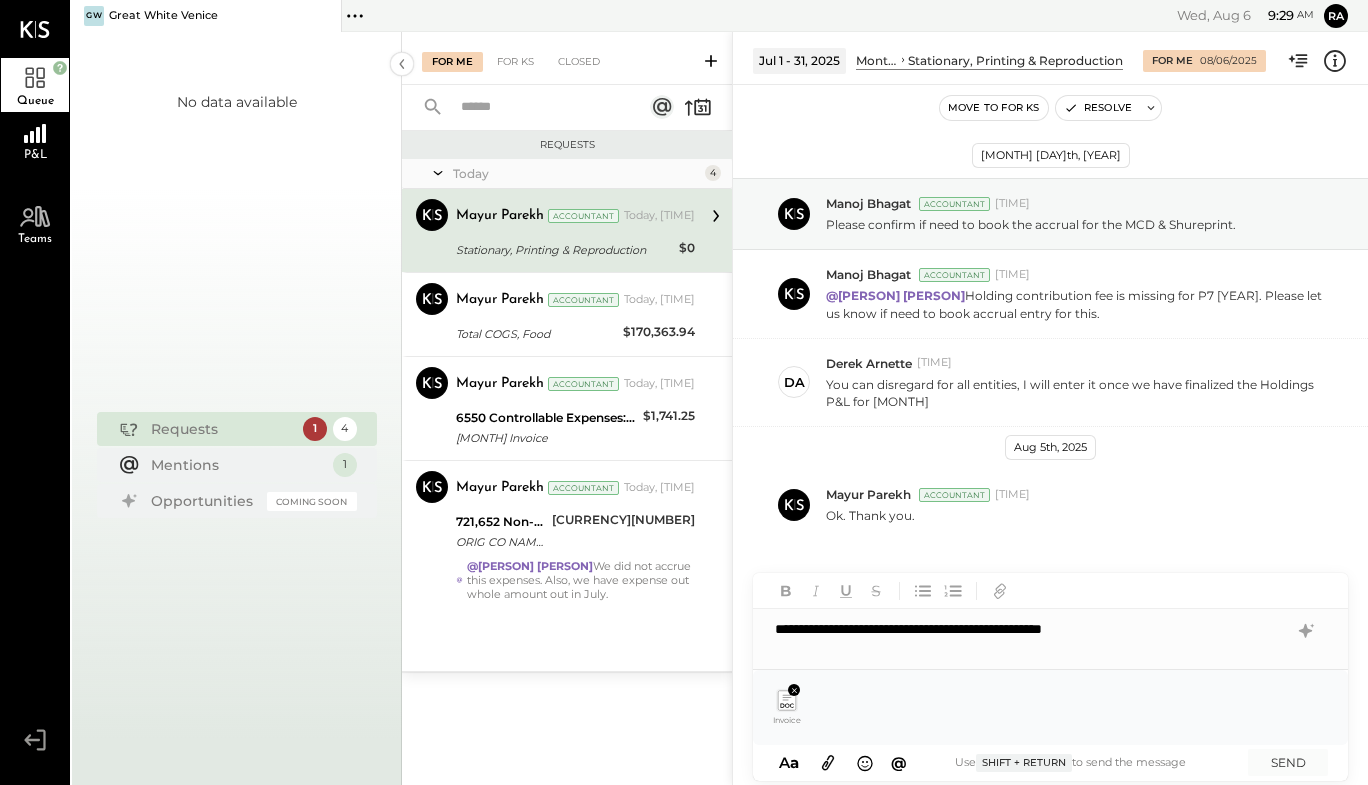 click 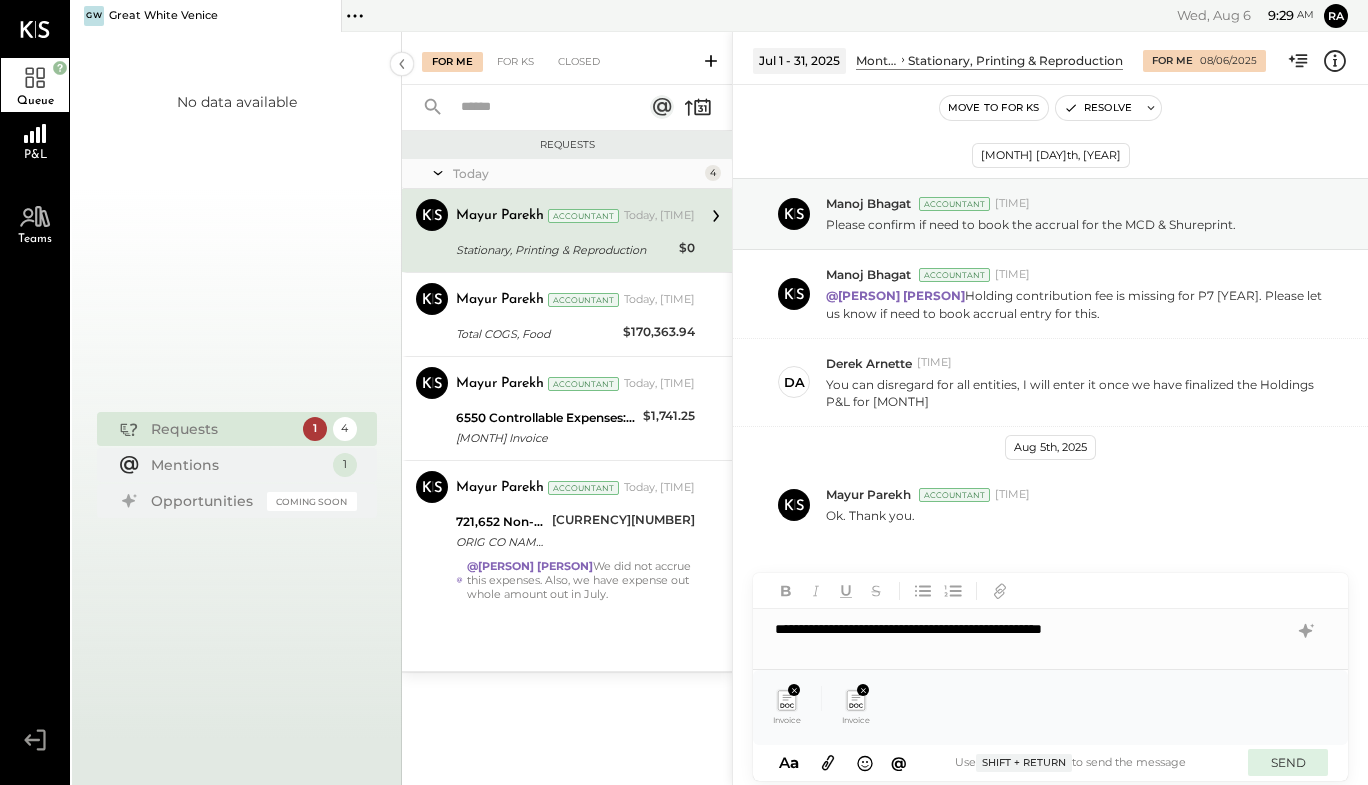 click on "SEND" at bounding box center (1288, 762) 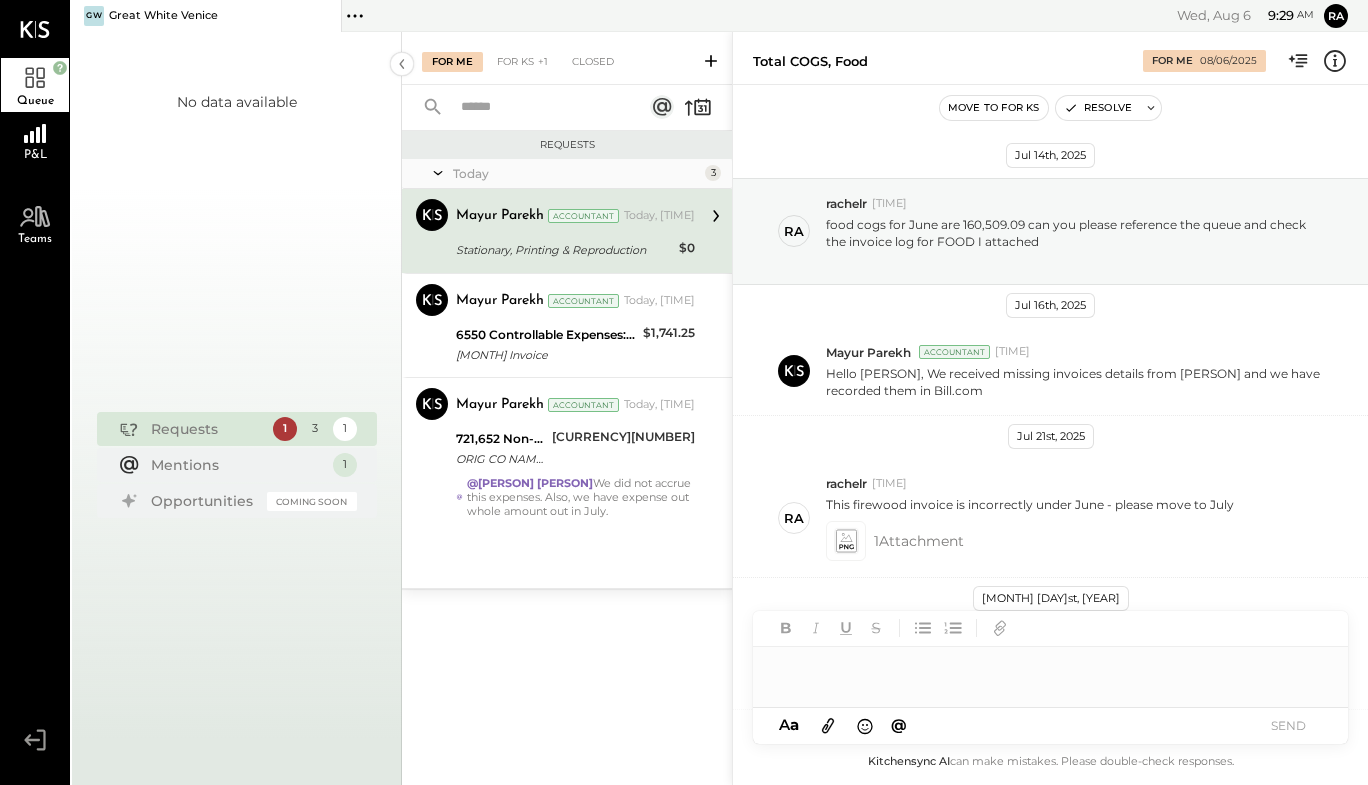 scroll, scrollTop: 1767, scrollLeft: 0, axis: vertical 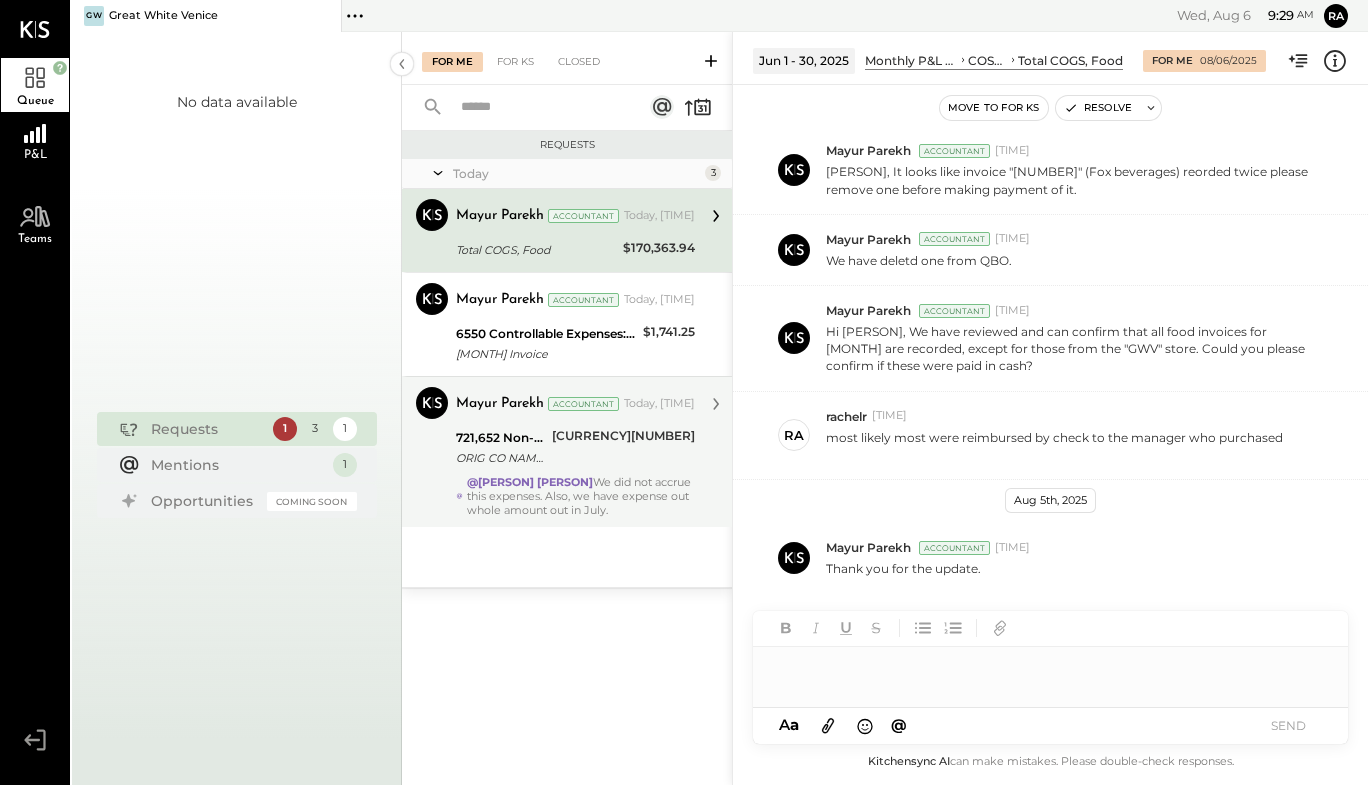 click on "ORIG CO NAME:ATHENS SERVICES ORIG ID:XXXXXX3271 DESC DATE: CO ENTRY DESCR:TRASH PYMTSEC:CCD TRACE#:XXXXXXXX7023922 EED:[YYMMDD] IND ID:2 MXXXX4521 IND NAME:GREAT W HITE CAF TRN: XXXXXX3922 TC" at bounding box center [501, 458] 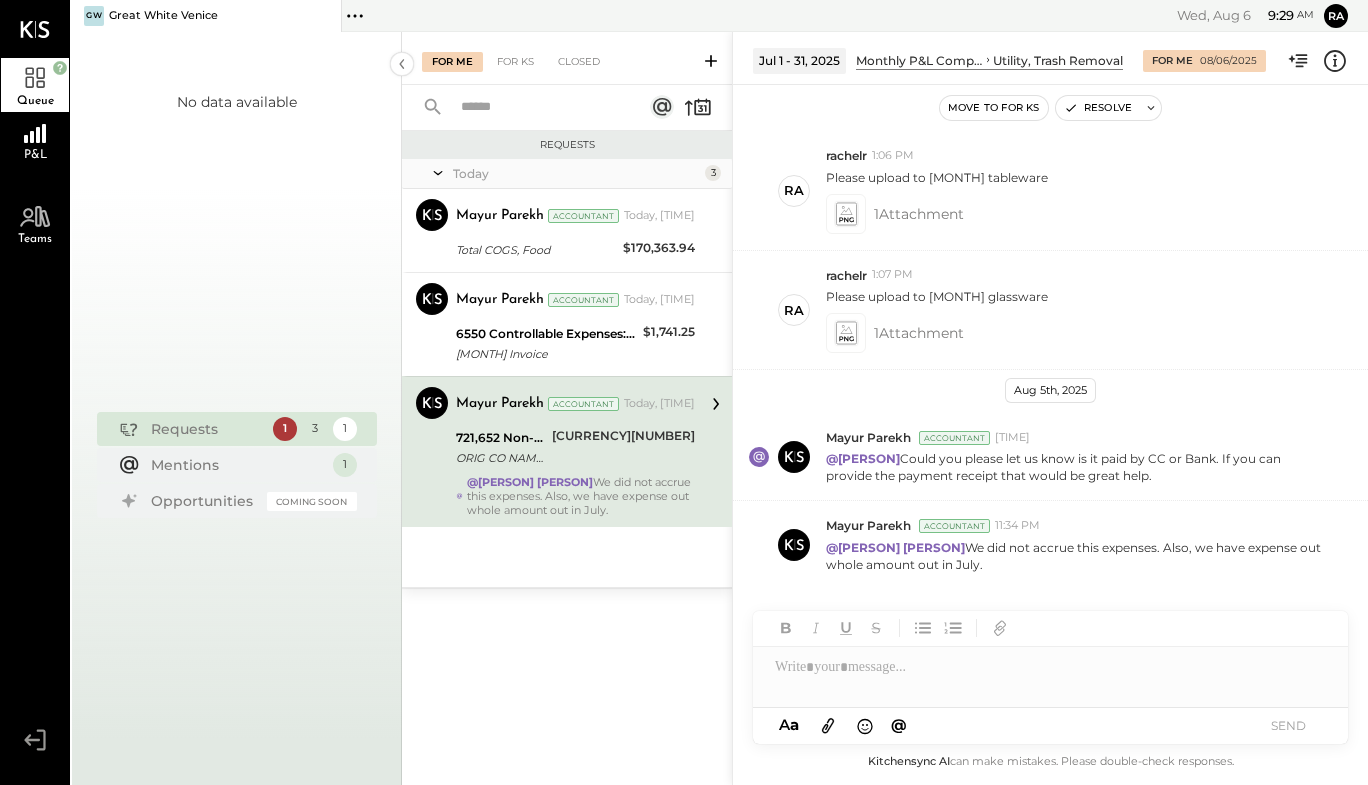 scroll, scrollTop: 654, scrollLeft: 0, axis: vertical 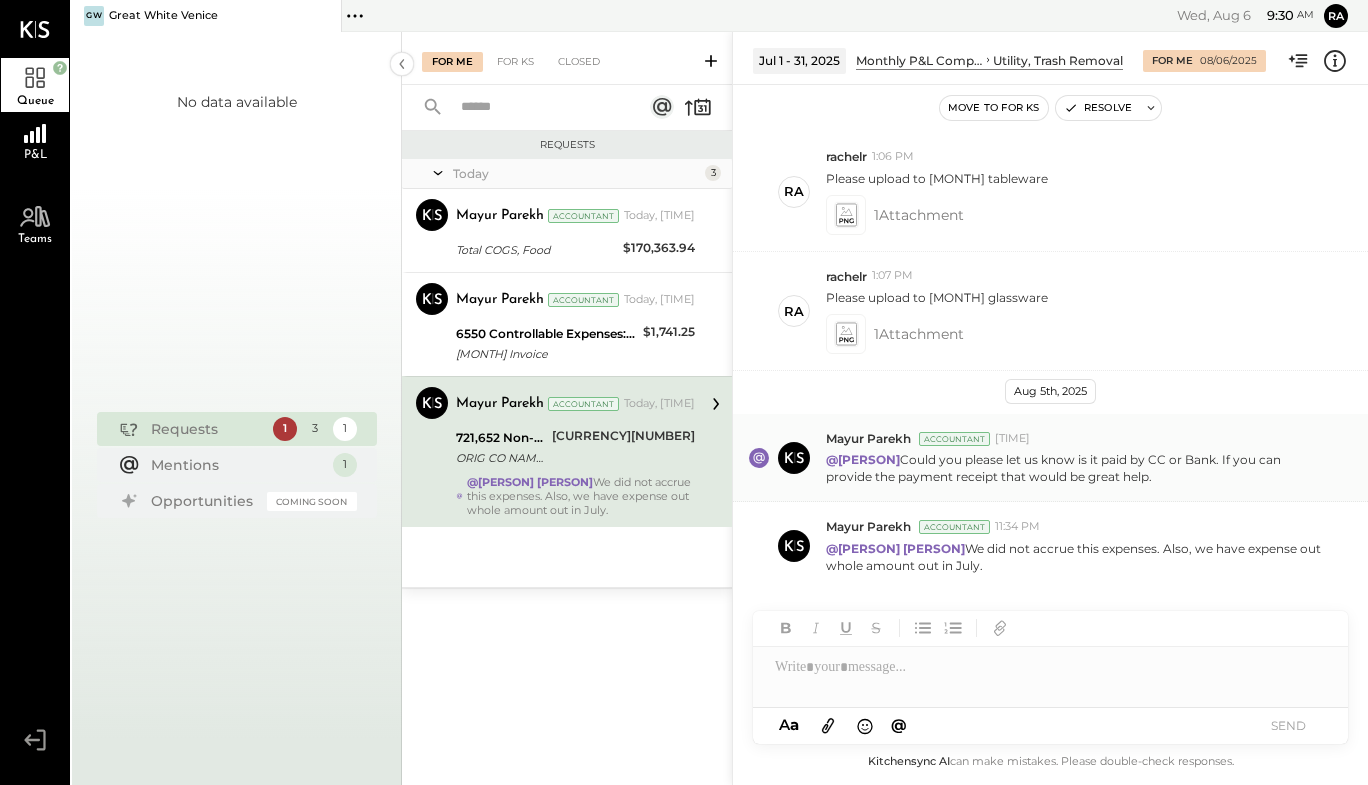 click on "@[PERSON]  Could you please let us know is it paid by CC or Bank. If you can provide the payment receipt that would be great help." at bounding box center [1076, 468] 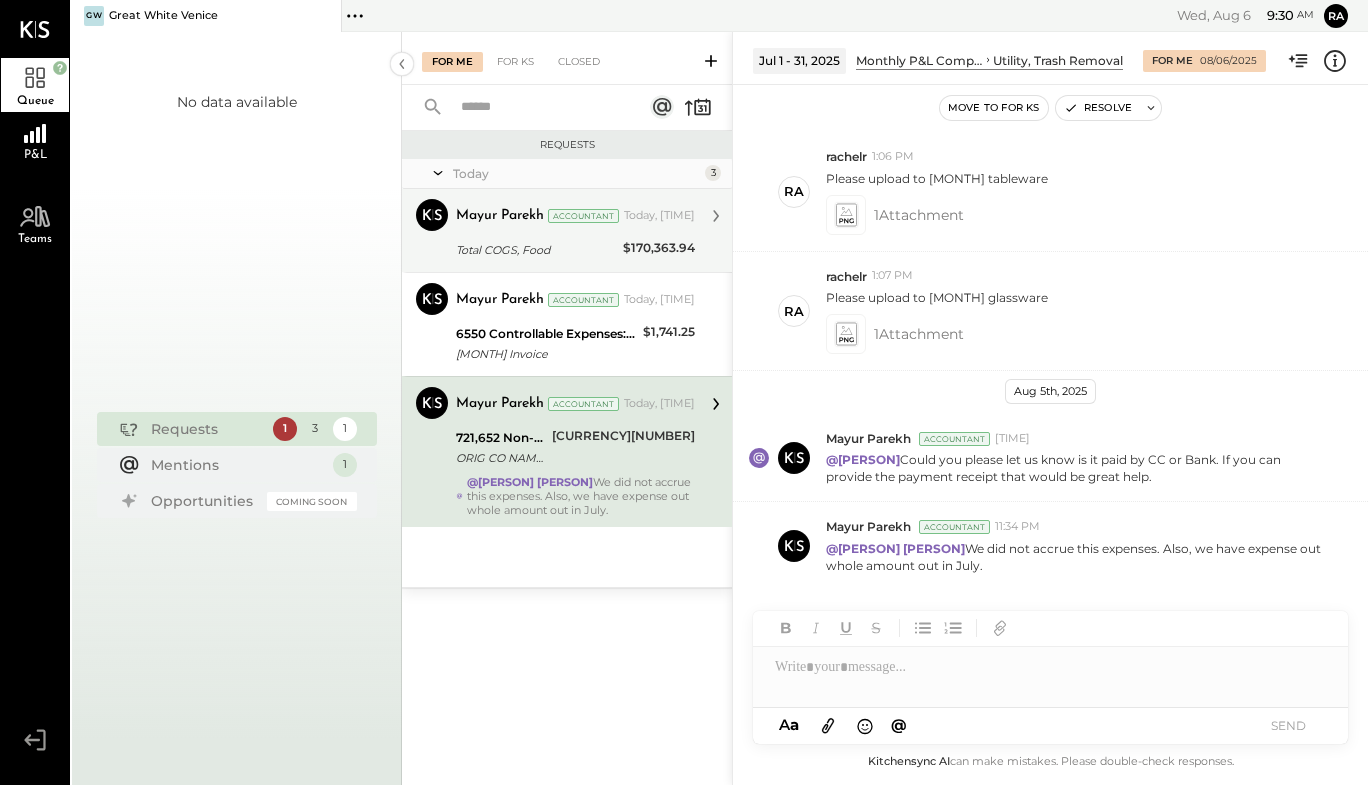 click on "Total COGS, Food" at bounding box center (536, 250) 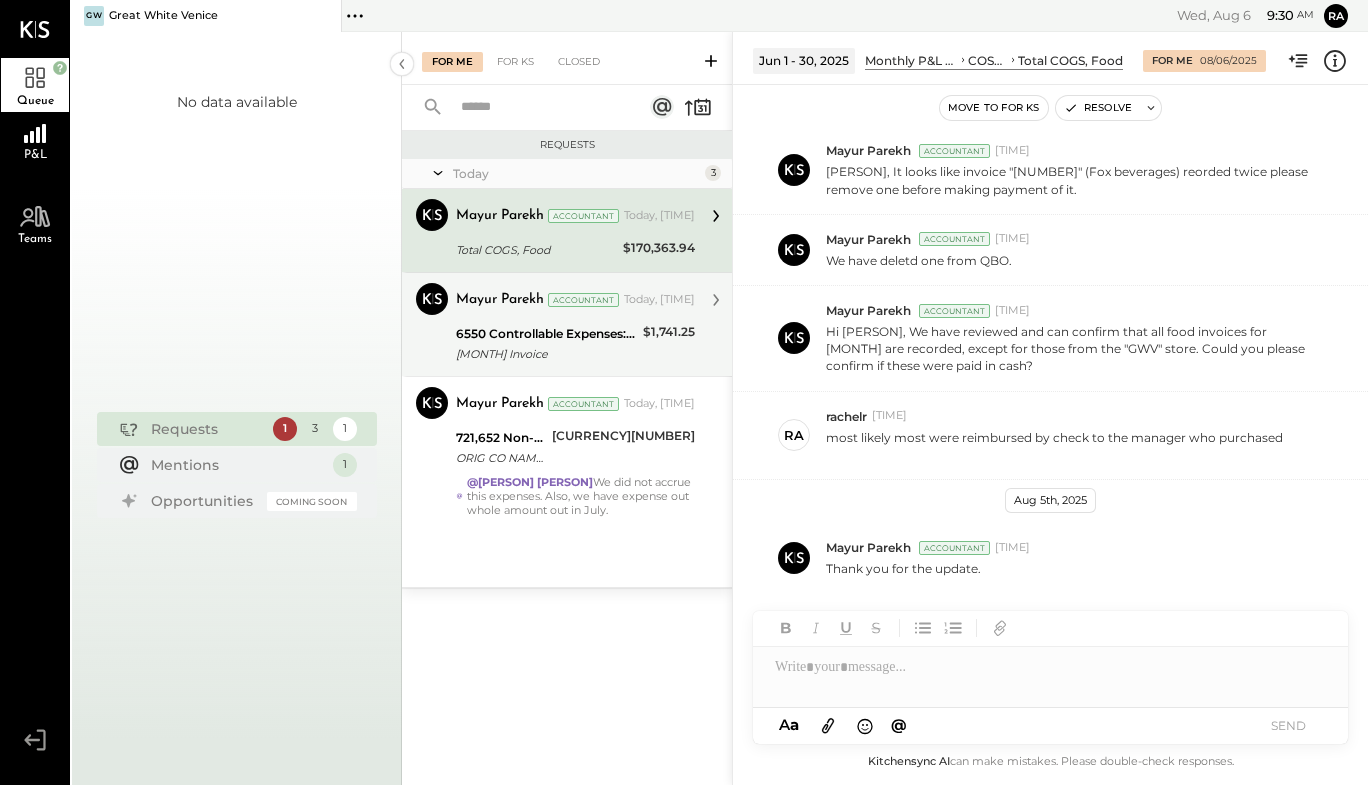 click on "6550 Controllable Expenses:General & Administrative Expenses:Dues and Subscriptions" at bounding box center (546, 334) 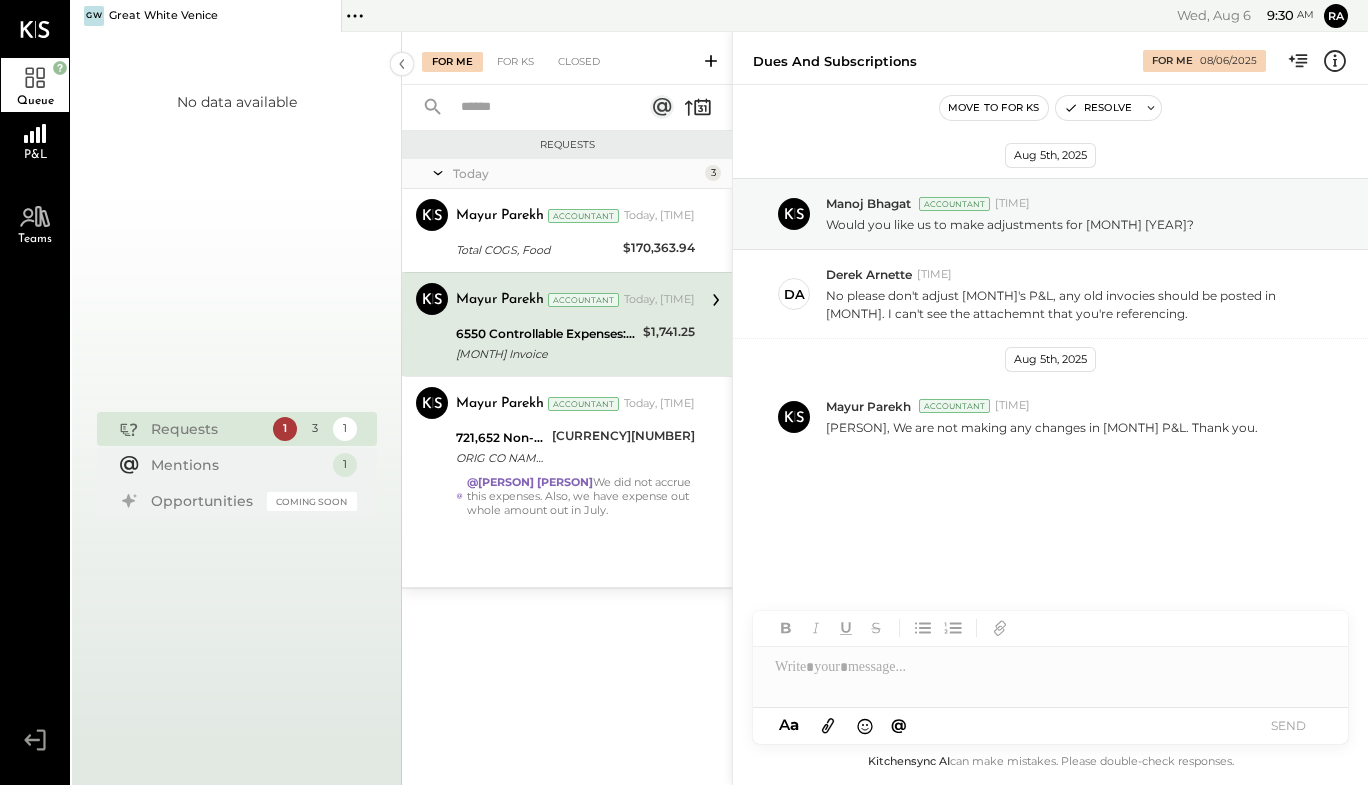 scroll, scrollTop: 0, scrollLeft: 0, axis: both 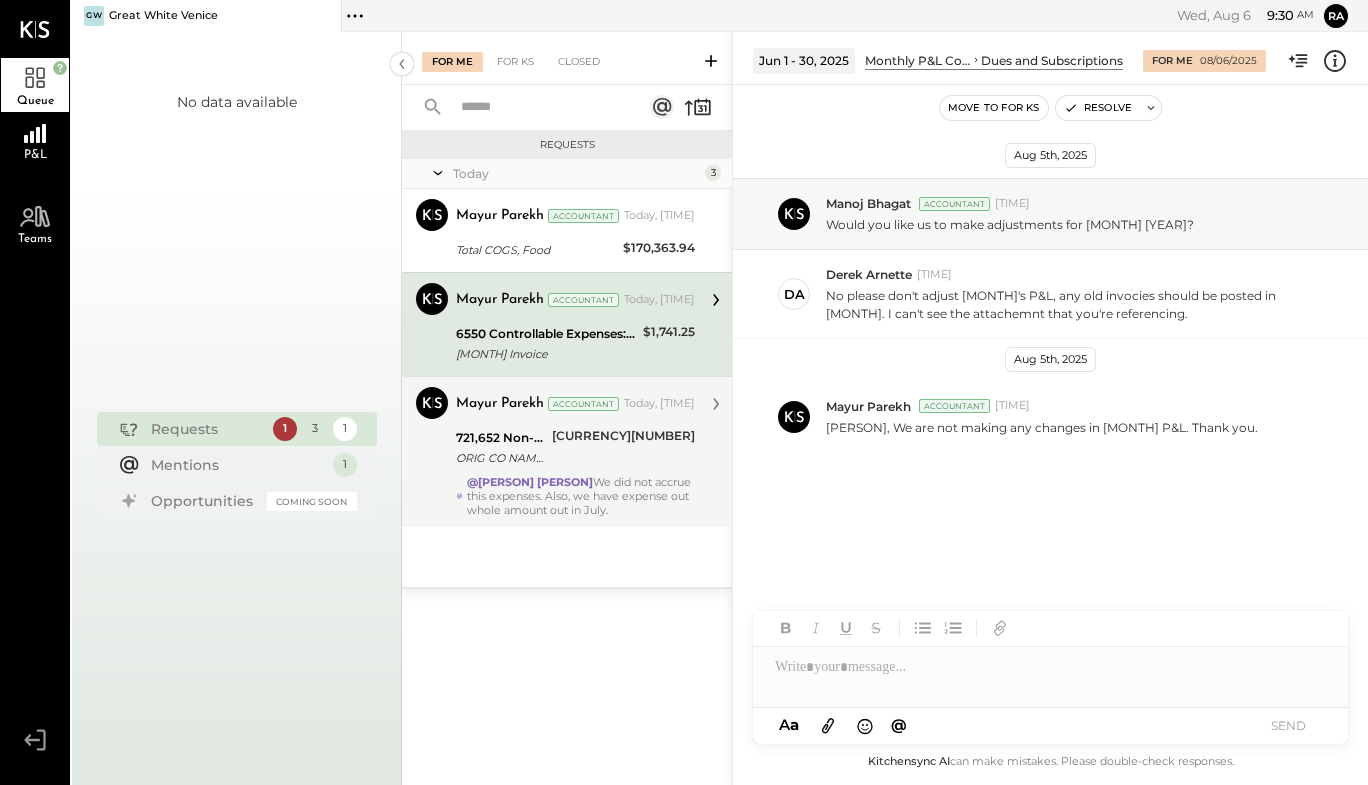 click on "ORIG CO NAME:ATHENS SERVICES ORIG ID:XXXXXX3271 DESC DATE: CO ENTRY DESCR:TRASH PYMTSEC:CCD TRACE#:XXXXXXXX7023922 EED:[YYMMDD] IND ID:2 MXXXX4521 IND NAME:GREAT W HITE CAF TRN: XXXXXX3922 TC" at bounding box center [501, 458] 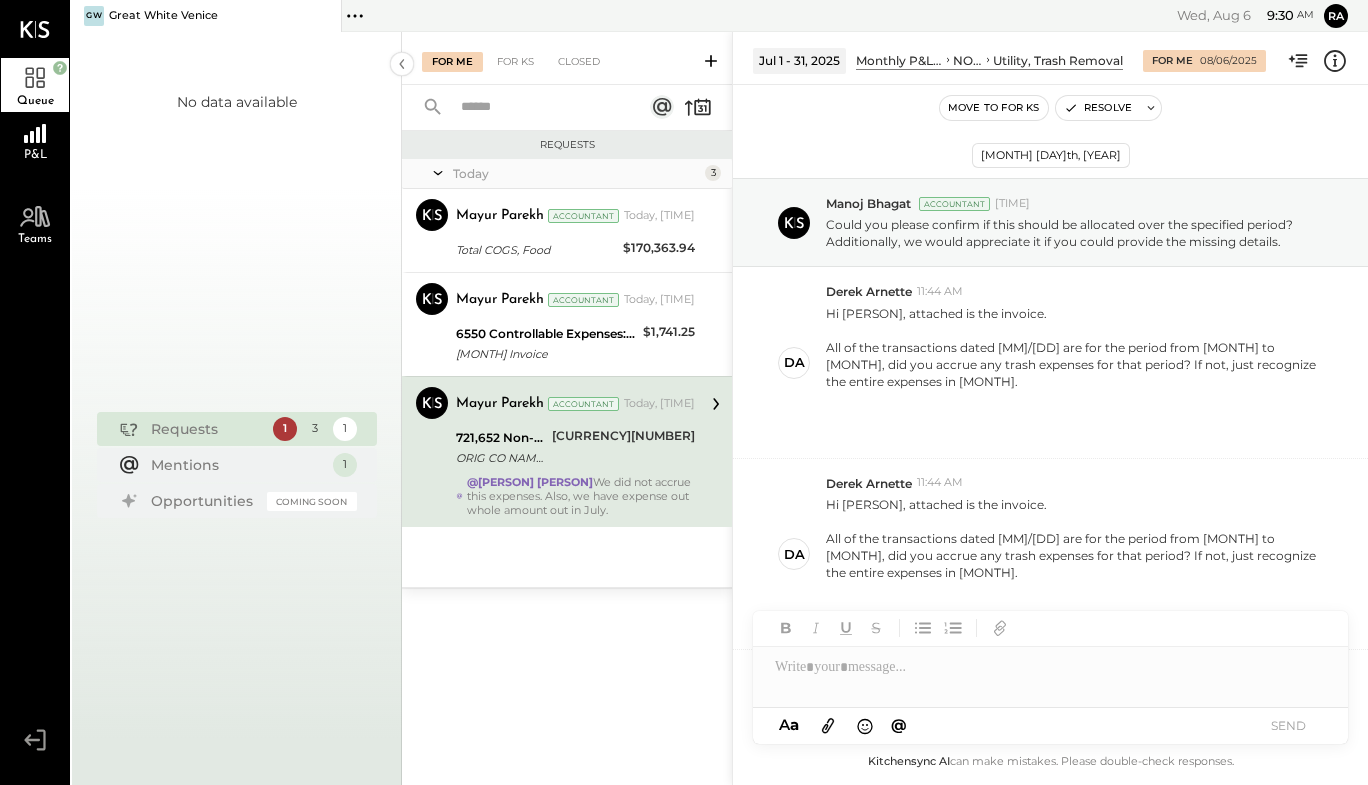 scroll, scrollTop: 654, scrollLeft: 0, axis: vertical 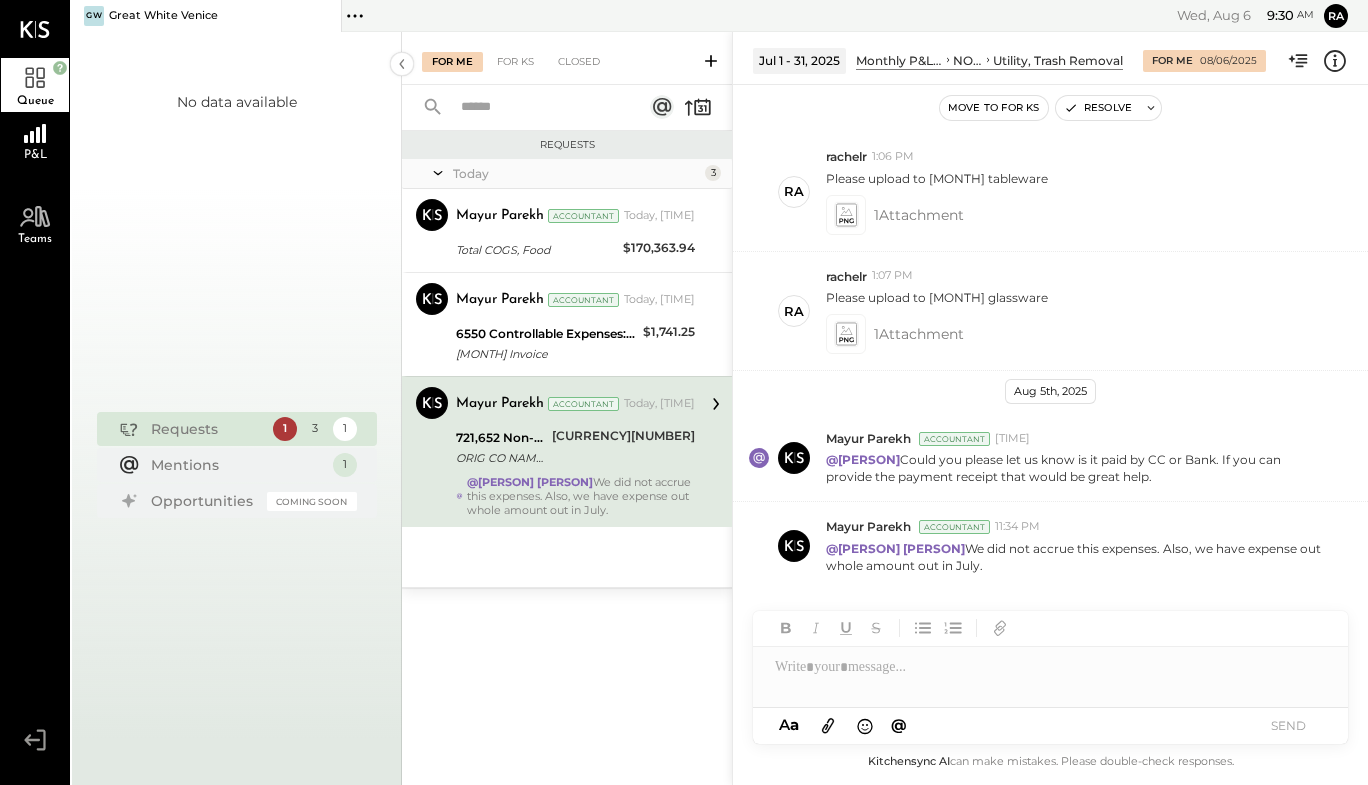 click on "No data available Requests 1 3 1 Mentions 1 Opportunities   Coming Soon" at bounding box center (237, 424) 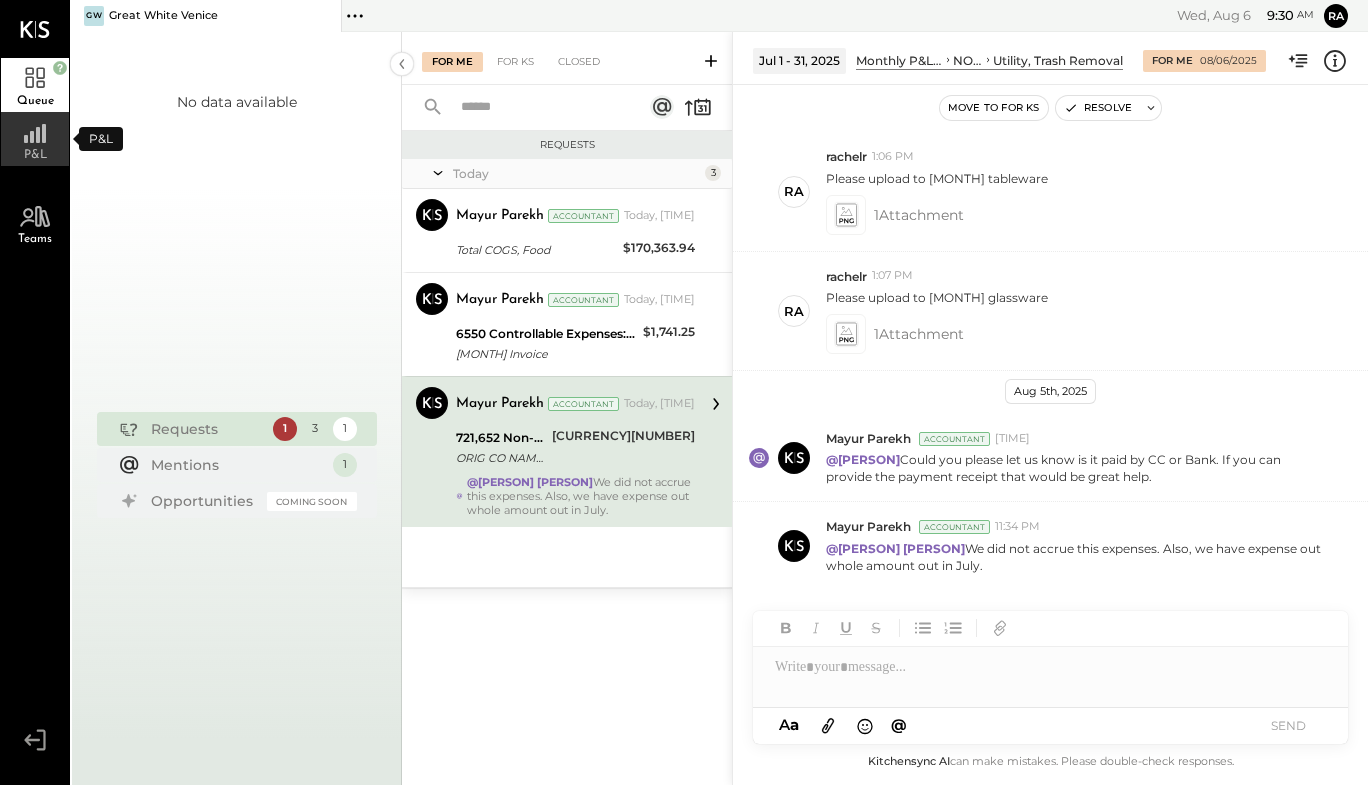 click 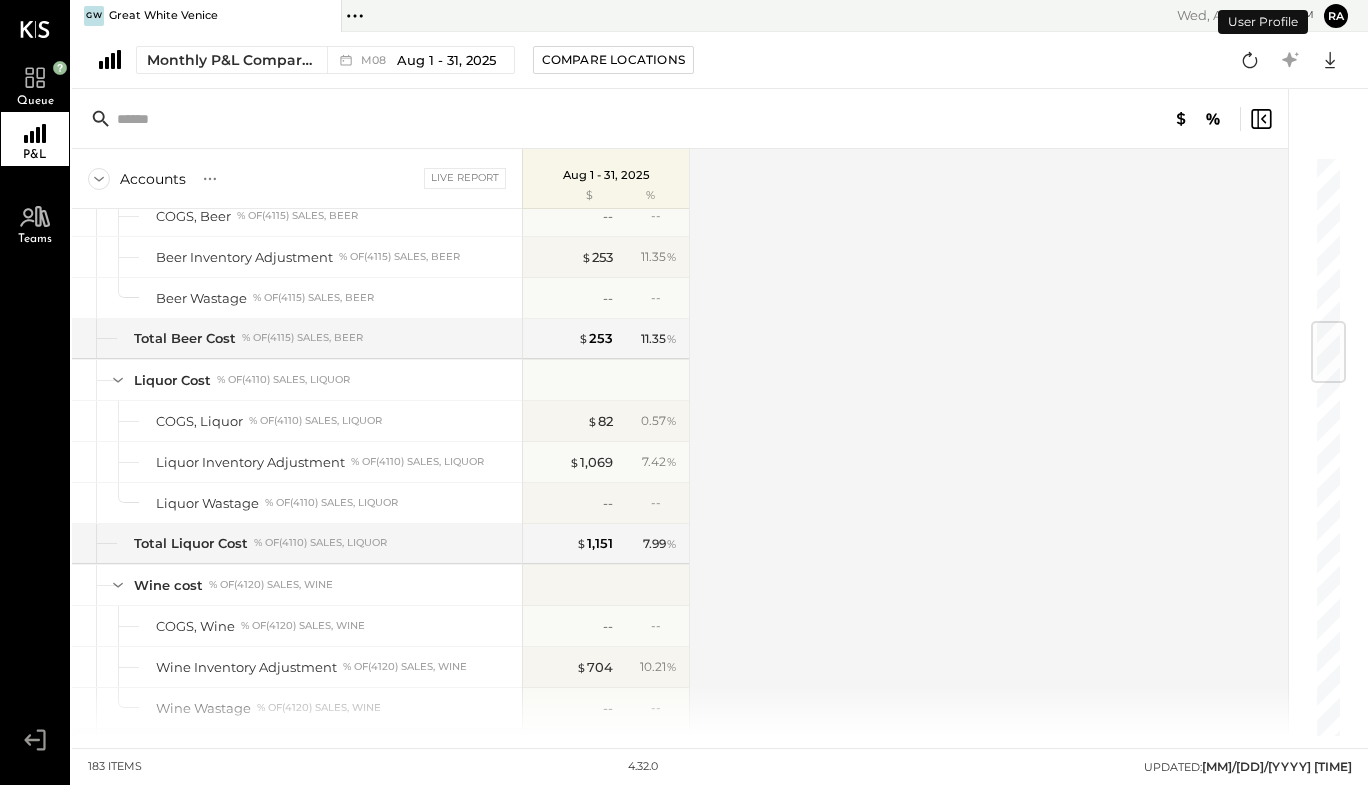 scroll, scrollTop: 1461, scrollLeft: 0, axis: vertical 